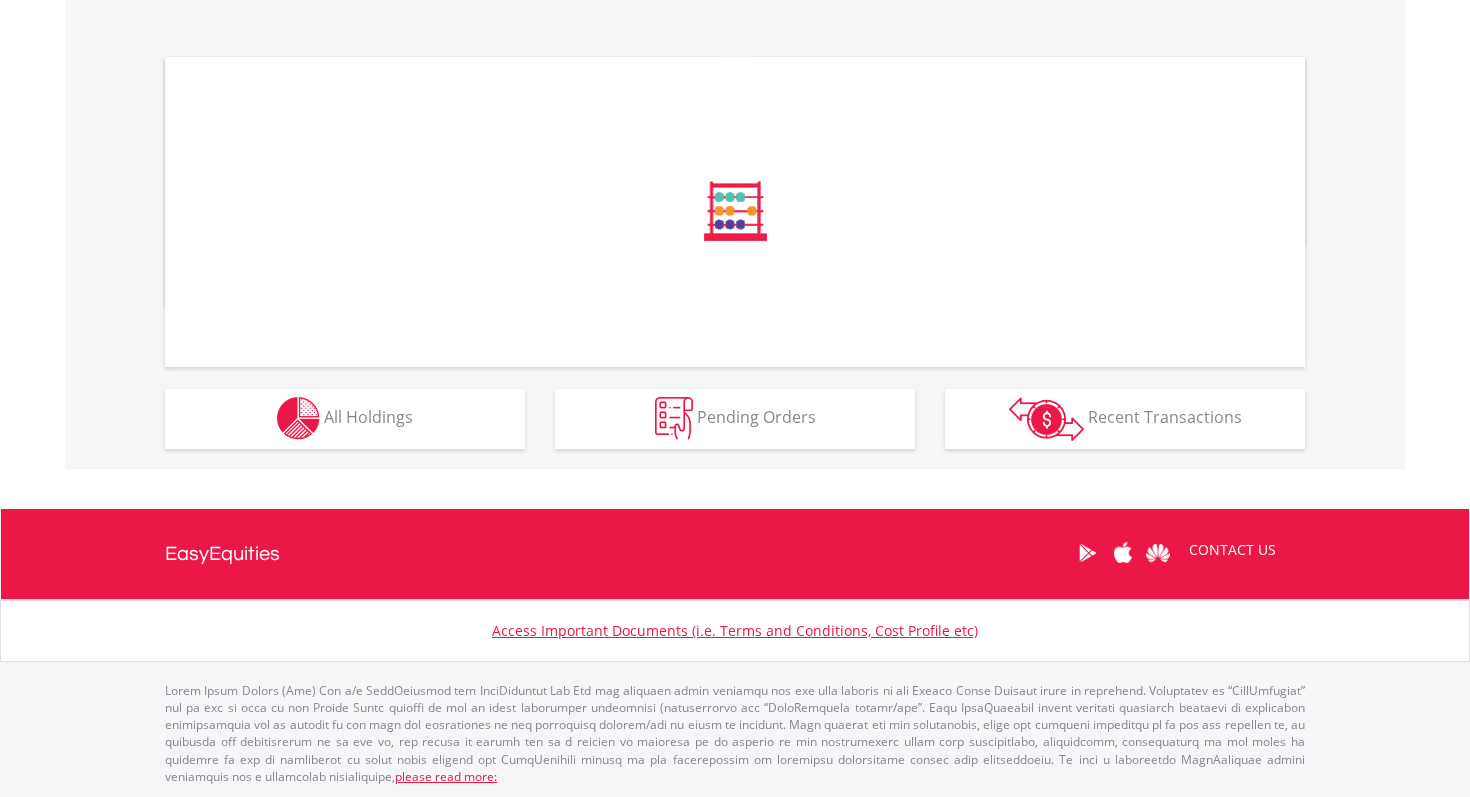 scroll, scrollTop: 602, scrollLeft: 0, axis: vertical 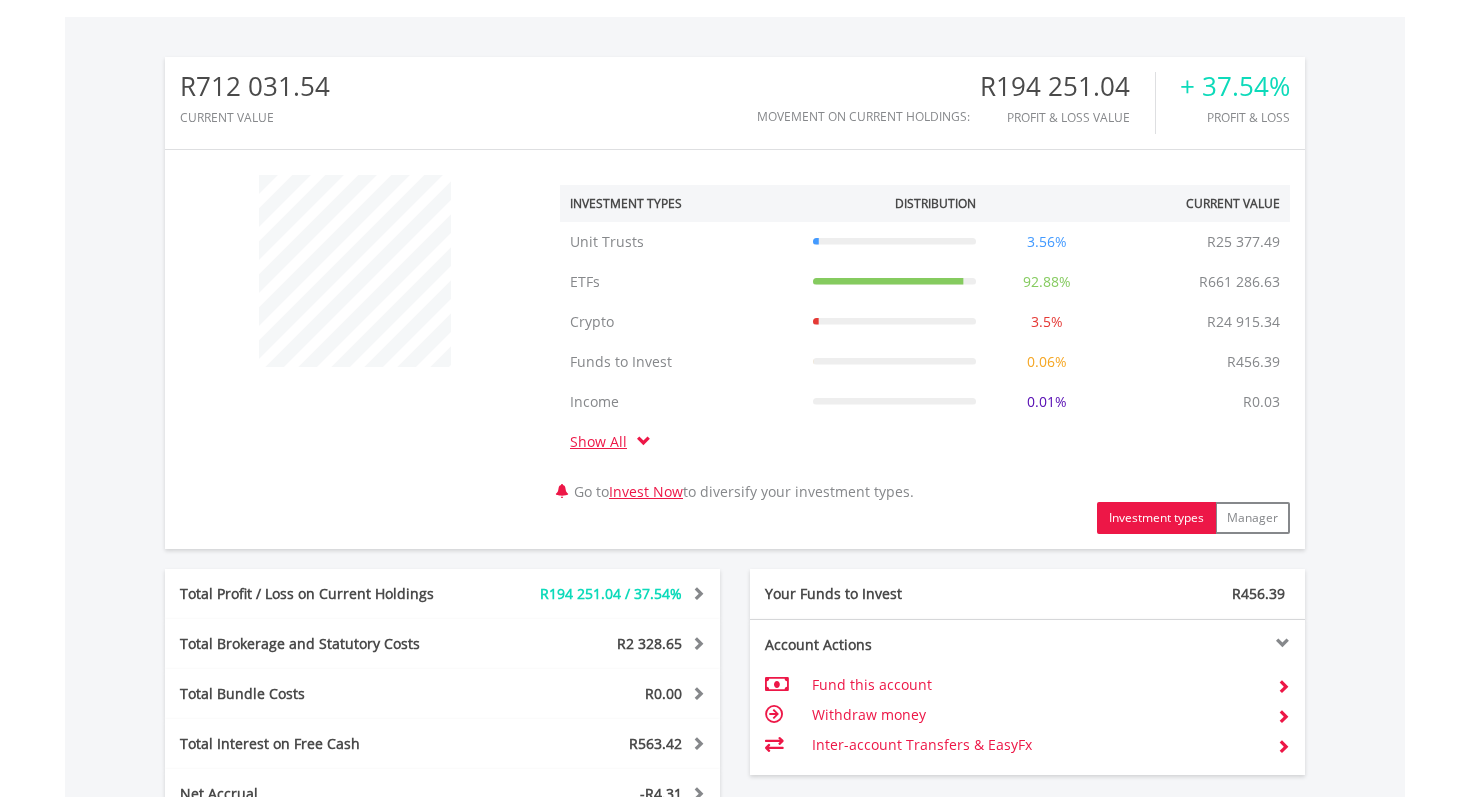 click on "﻿
Investment Types
Distribution
Current Value
Show All
Unit Trusts
Unit Trusts
R25 377.49
3.56%
R25 377.49
ETFs
ETFs
R661 286.63
92.88%
R661 286.63
Crypto" at bounding box center [735, 349] 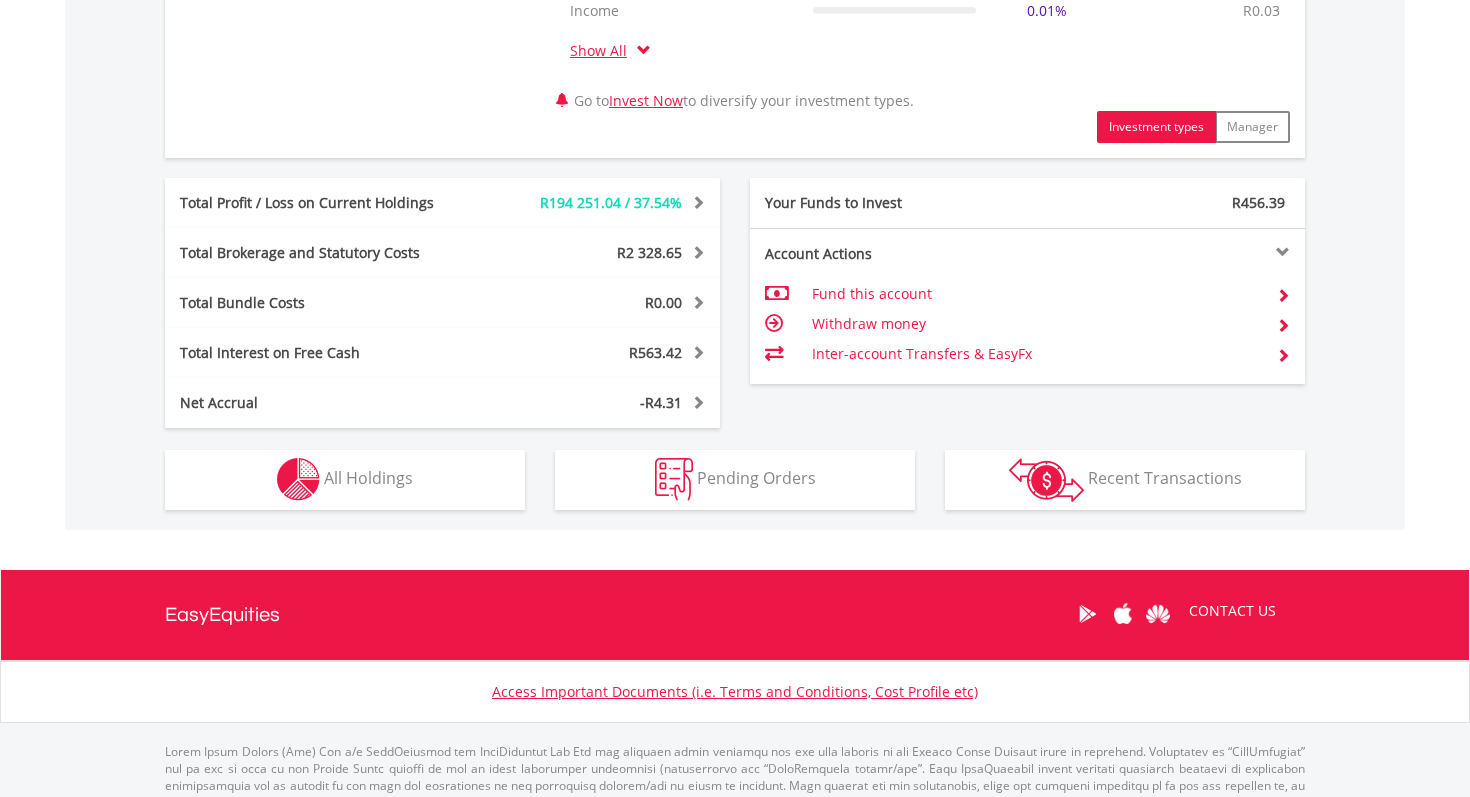 scroll, scrollTop: 1054, scrollLeft: 0, axis: vertical 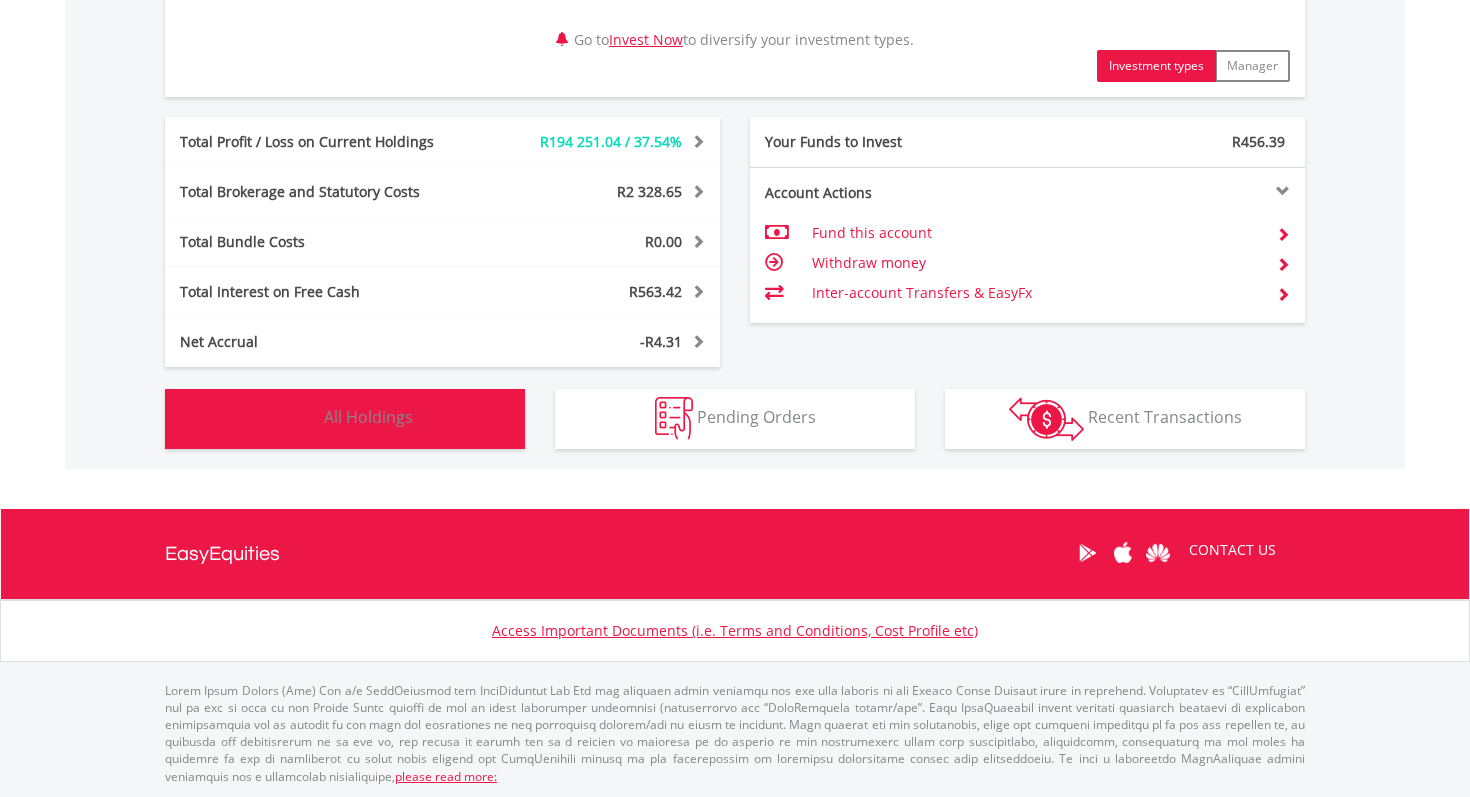 click on "Holdings
All Holdings" at bounding box center (345, 419) 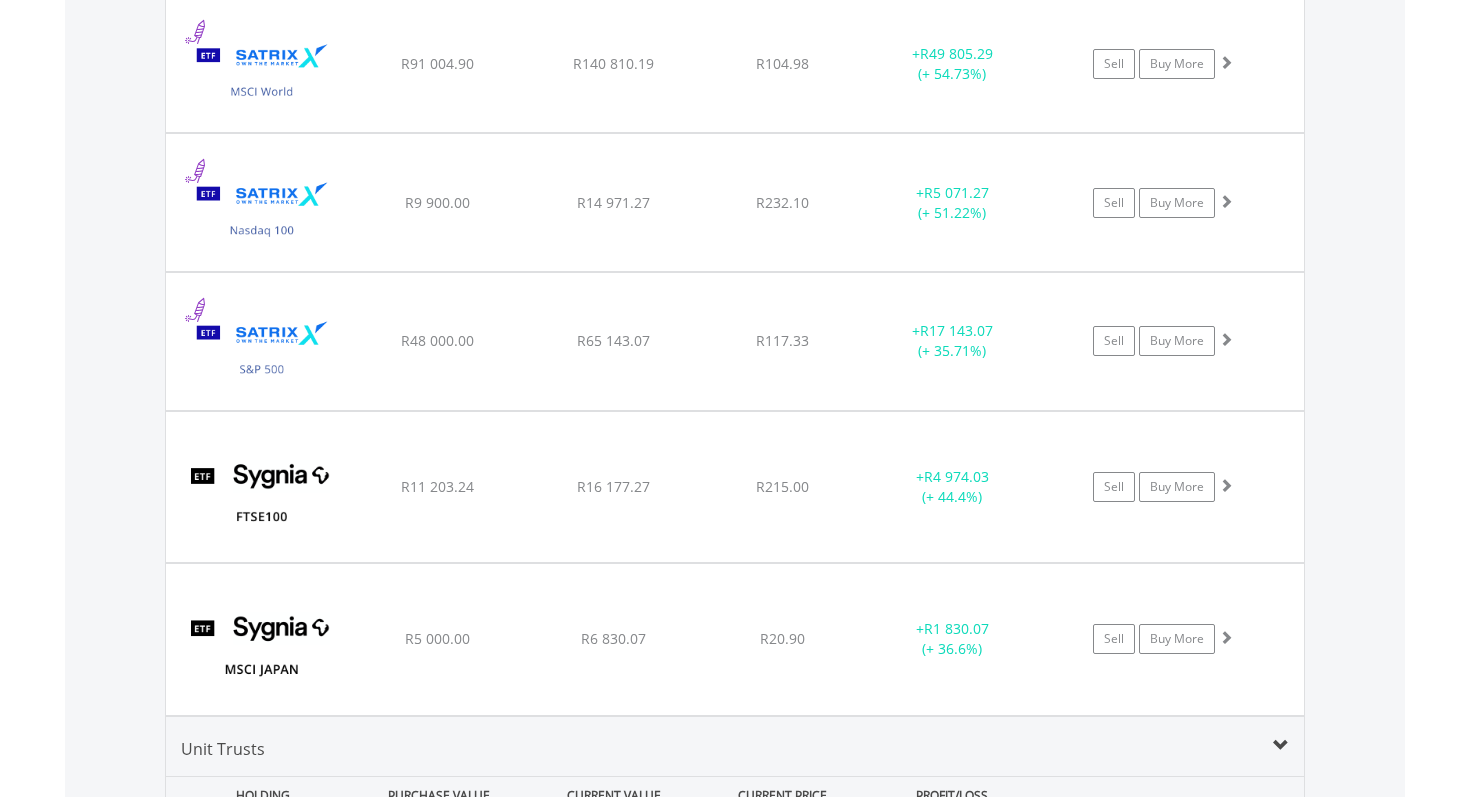 scroll, scrollTop: 2424, scrollLeft: 0, axis: vertical 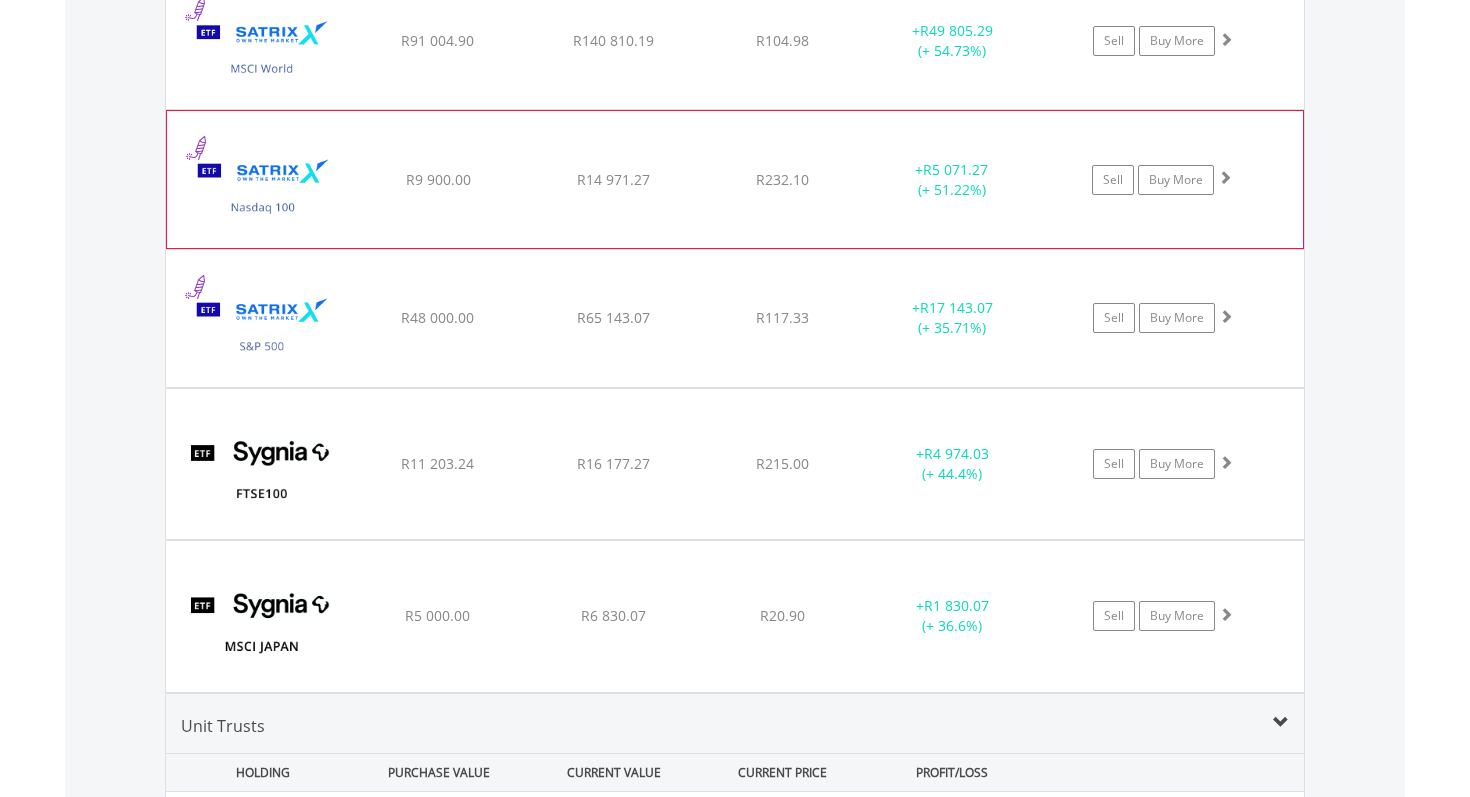click on "﻿
Satrix Nasdaq 100 ETF
R9 900.00
R14 971.27
R232.10
+  R5 071.27 (+ 51.22%)
Sell
Buy More" at bounding box center (735, -694) 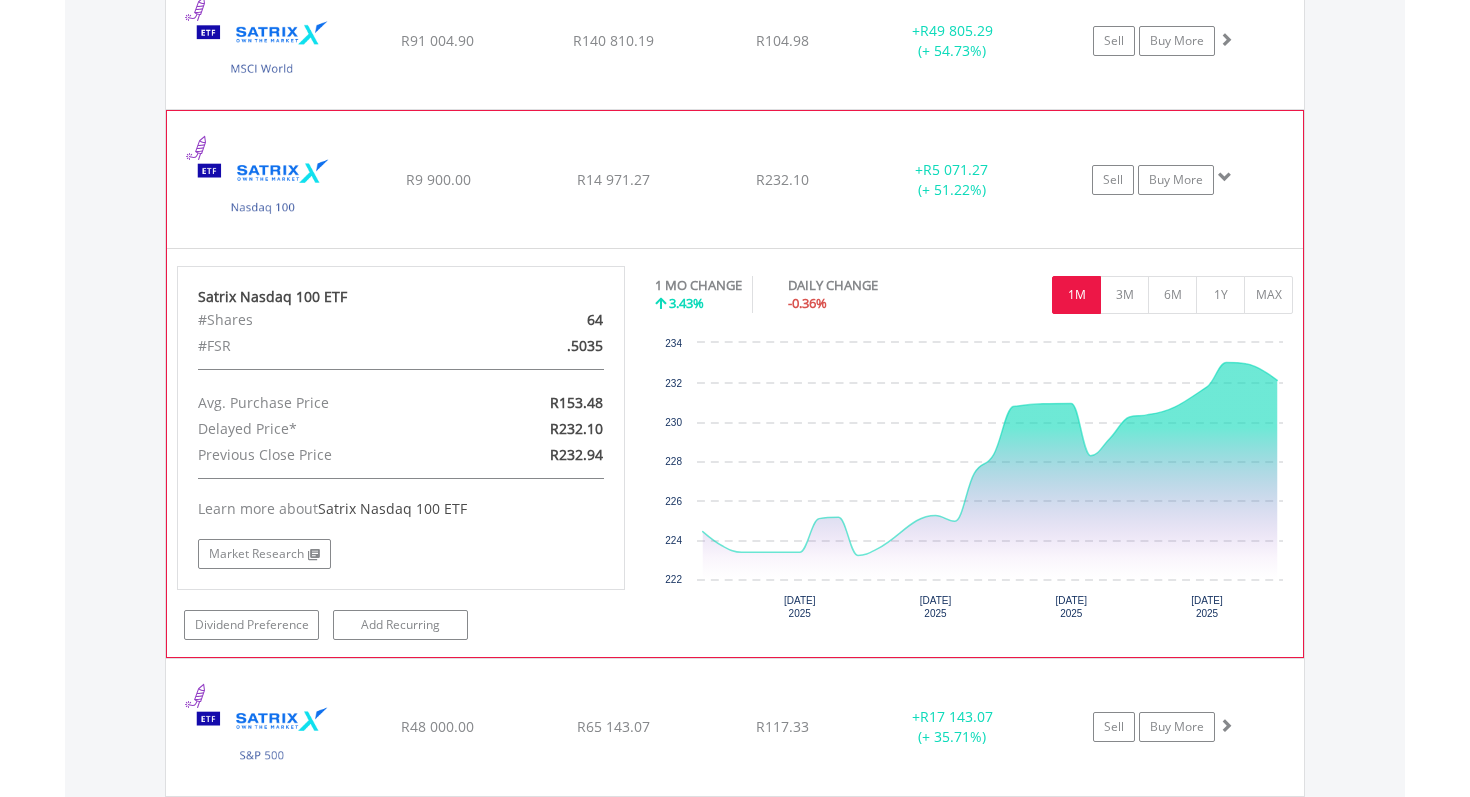 click on "﻿
Satrix Nasdaq 100 ETF
R9 900.00
R14 971.27
R232.10
+  R5 071.27 (+ 51.22%)
Sell
Buy More" at bounding box center (735, -694) 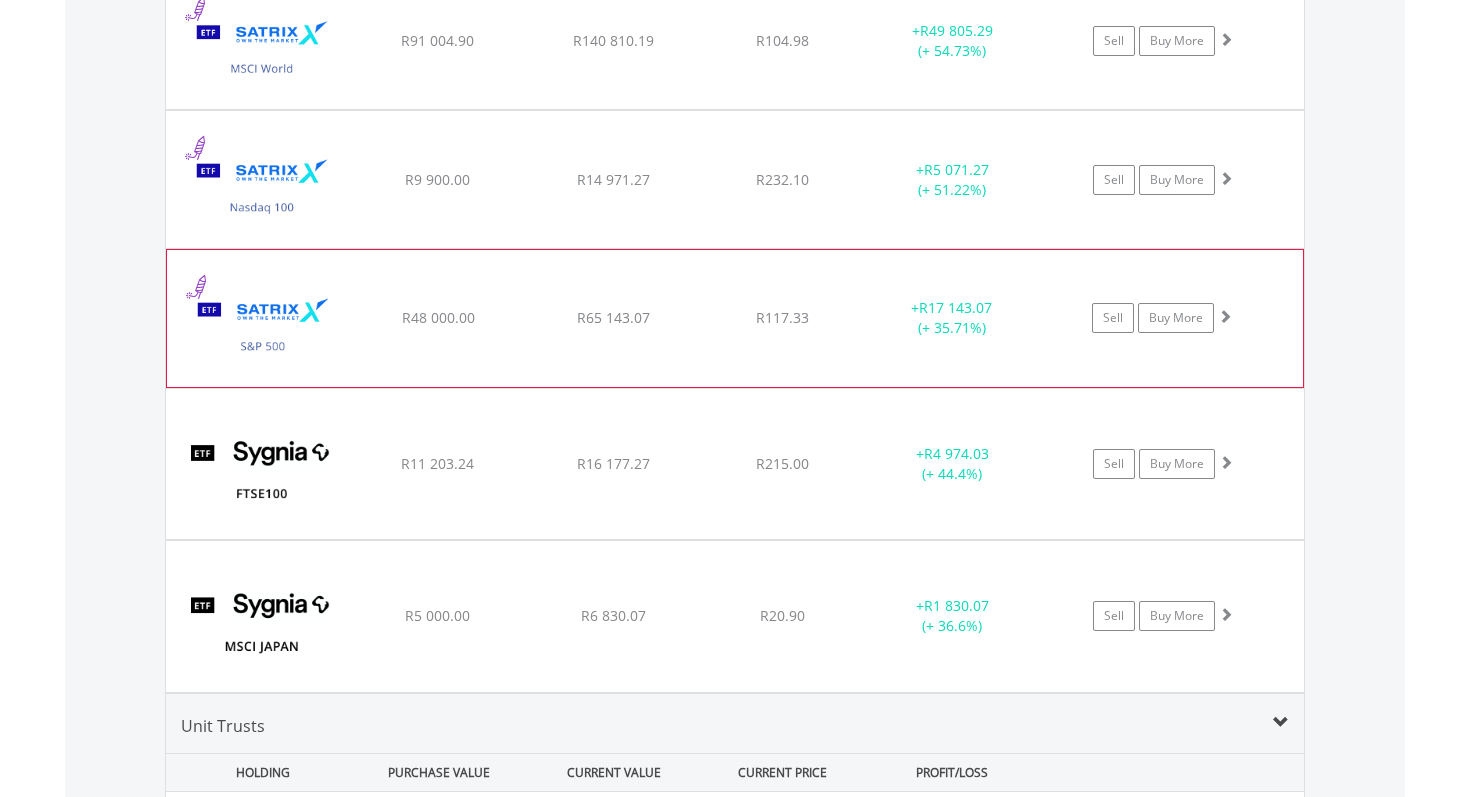click on "﻿
Satrix S&P 500 ETF
R48 000.00
R65 143.07
R117.33
+  R17 143.07 (+ 35.71%)
Sell
Buy More" at bounding box center (735, -694) 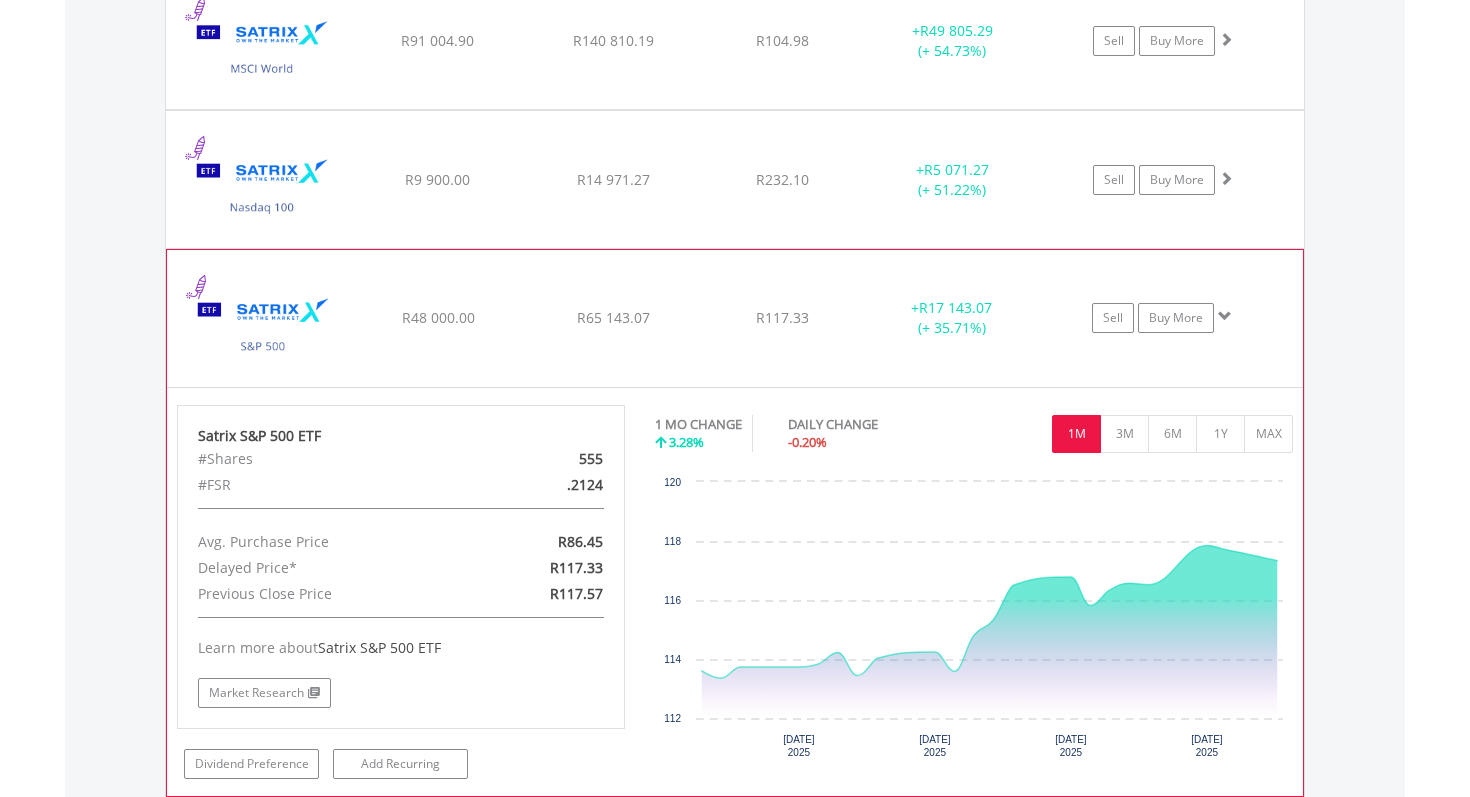 click on "﻿
Satrix S&P 500 ETF
R48 000.00
R65 143.07
R117.33
+  R17 143.07 (+ 35.71%)
Sell
Buy More" at bounding box center [735, -694] 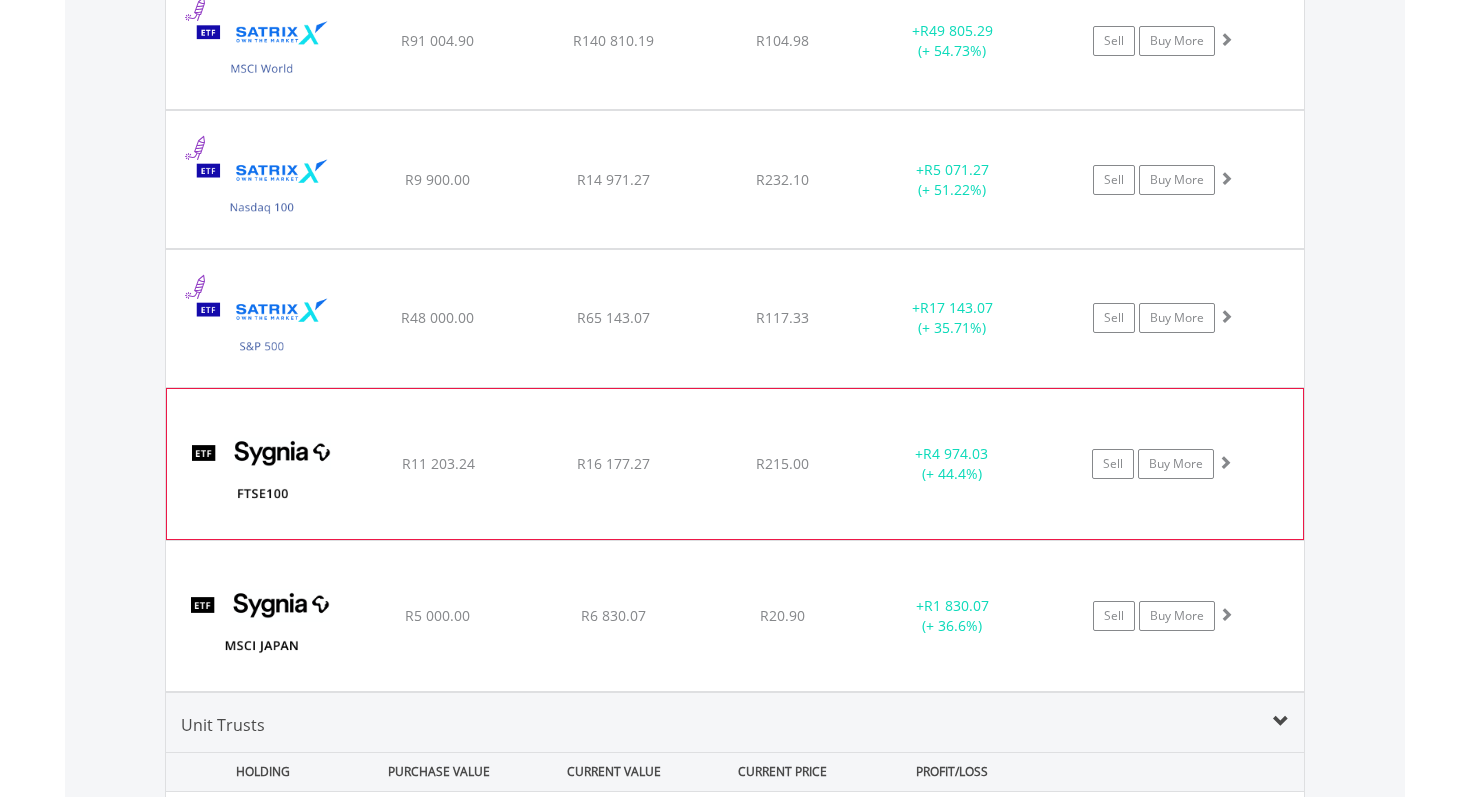 click on "﻿
SYGNIA ITRIX FTSE100
R11 203.24
R16 177.27
R215.00
+  R4 974.03 (+ 44.4%)
Sell
Buy More" at bounding box center (735, -694) 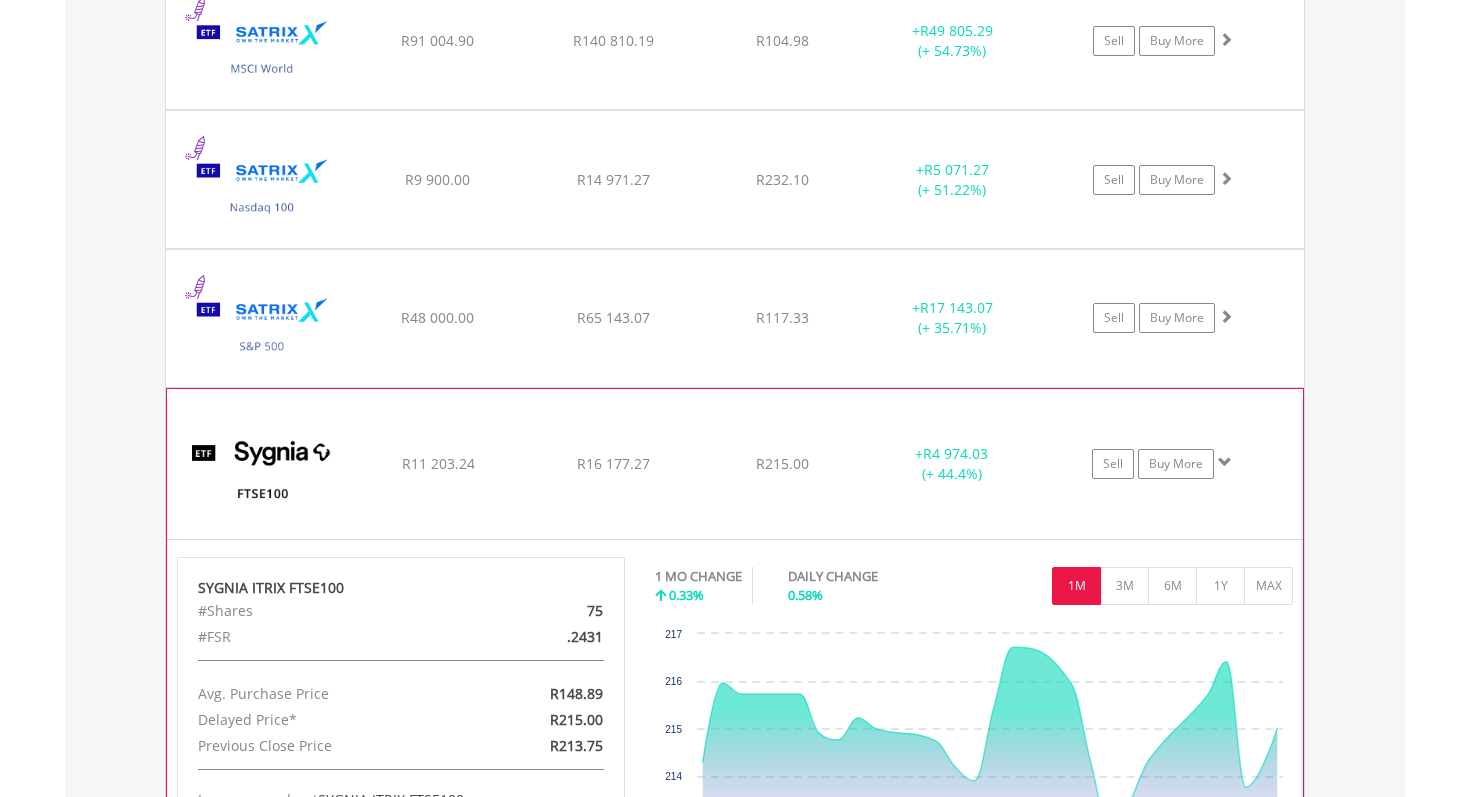 click on "﻿
SYGNIA ITRIX FTSE100
R11 203.24
R16 177.27
R215.00
+  R4 974.03 (+ 44.4%)
Sell
Buy More" at bounding box center (735, -694) 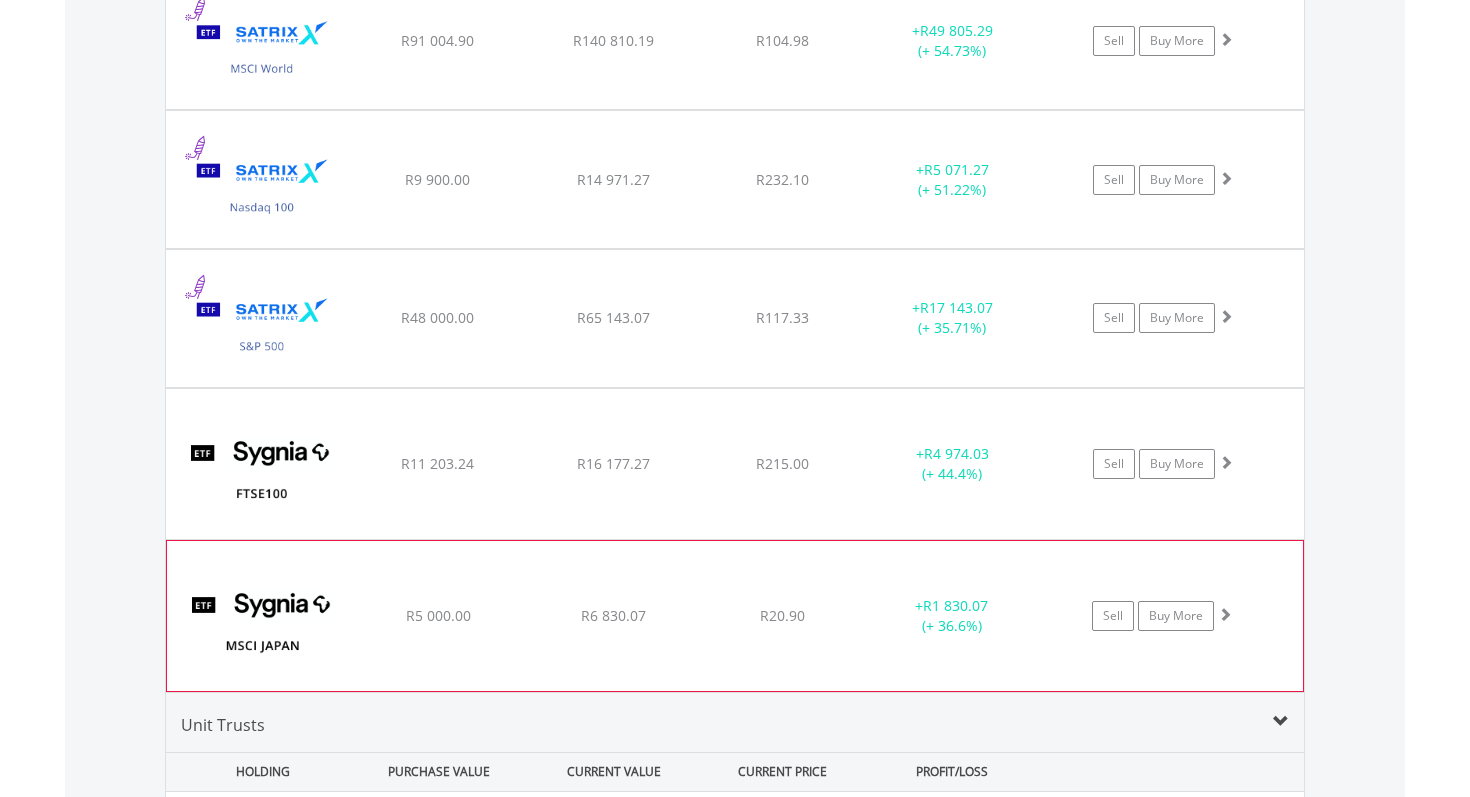 click on "﻿
SYGNIA ITRIX MSCI [GEOGRAPHIC_DATA]
R5 000.00
R6 830.07
R20.90
+  R1 830.07 (+ 36.6%)
Sell
Buy More" at bounding box center (735, -694) 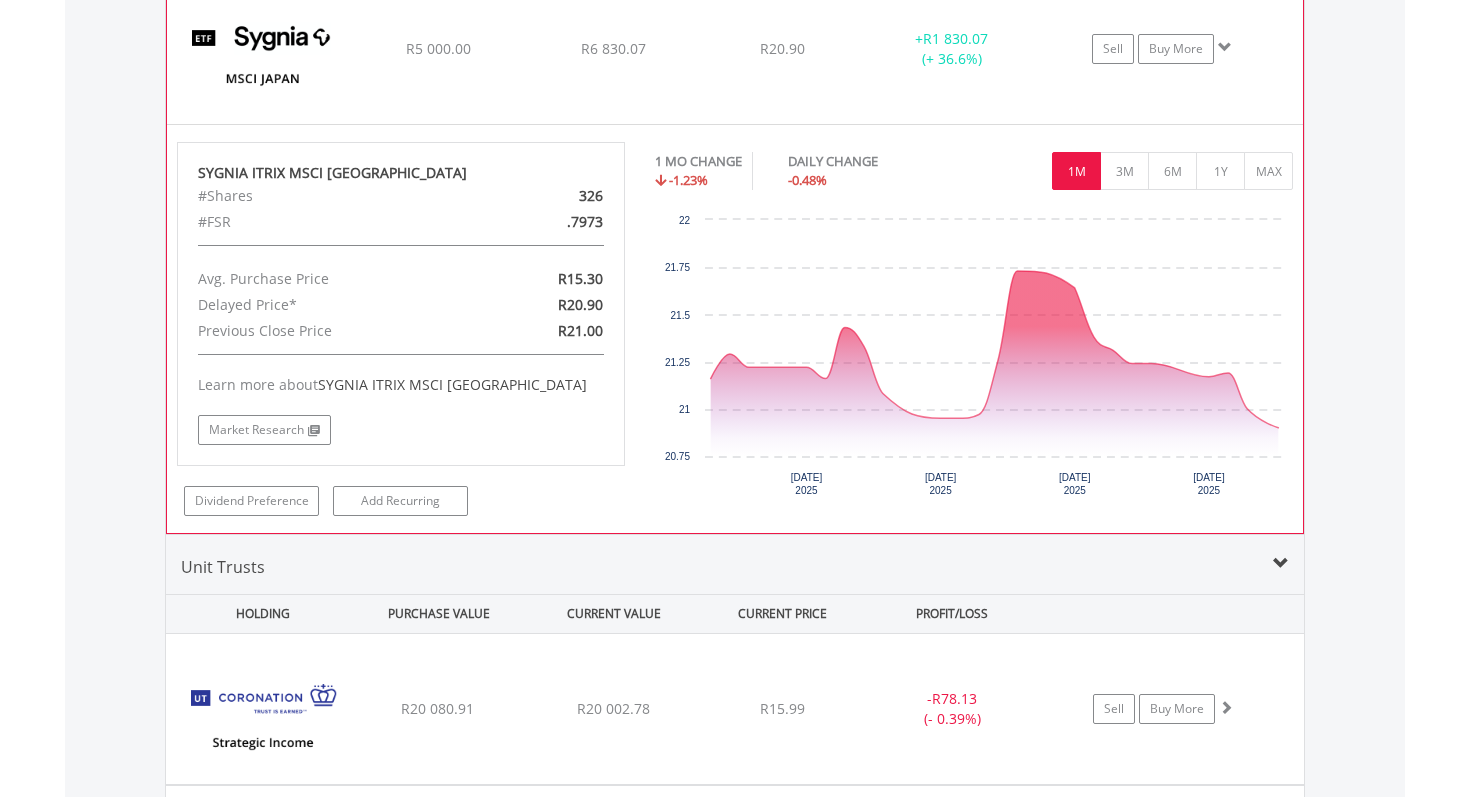 scroll, scrollTop: 2852, scrollLeft: 0, axis: vertical 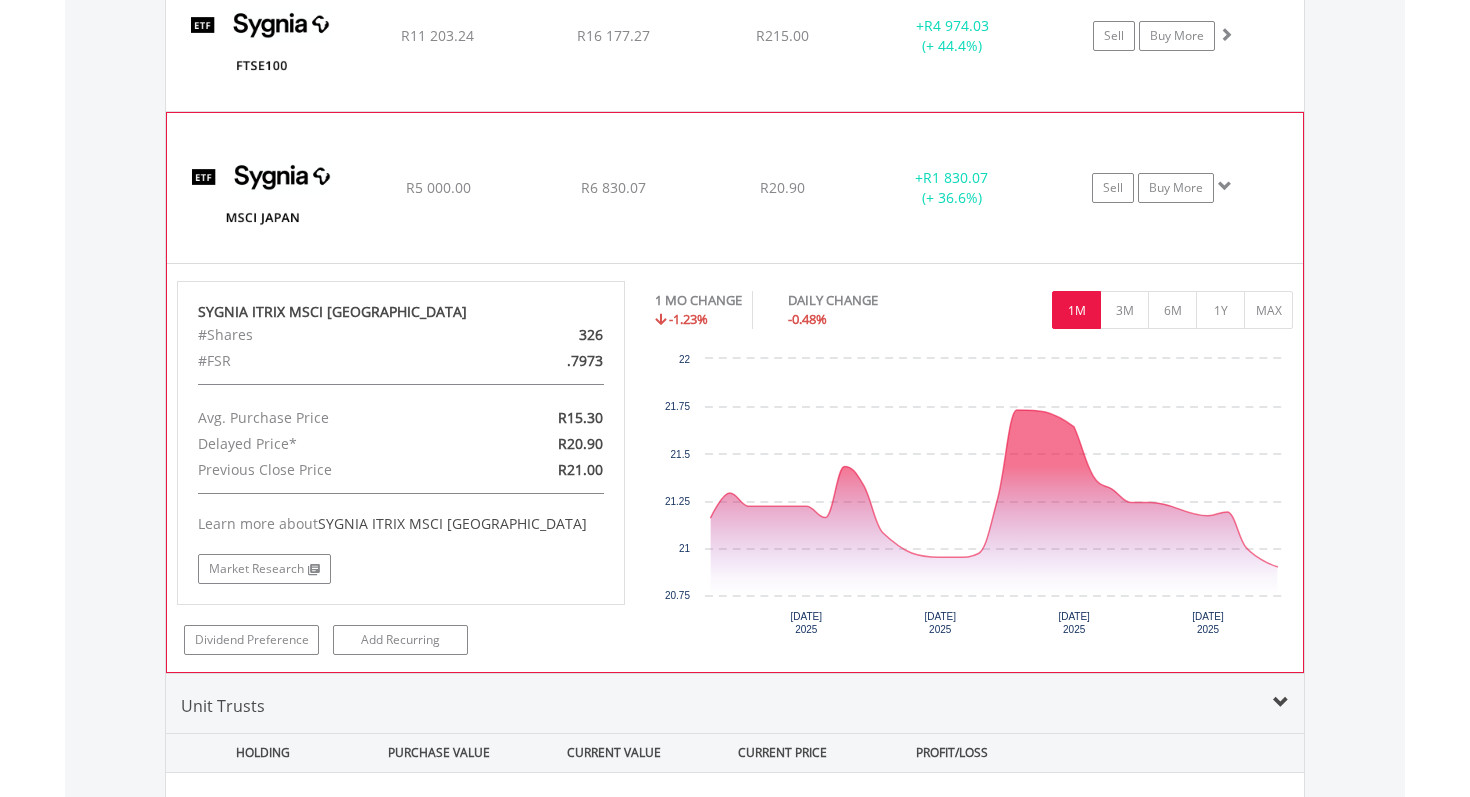 click on "﻿
SYGNIA ITRIX MSCI [GEOGRAPHIC_DATA]
R5 000.00
R6 830.07
R20.90
+  R1 830.07 (+ 36.6%)
Sell
Buy More" at bounding box center (735, -1122) 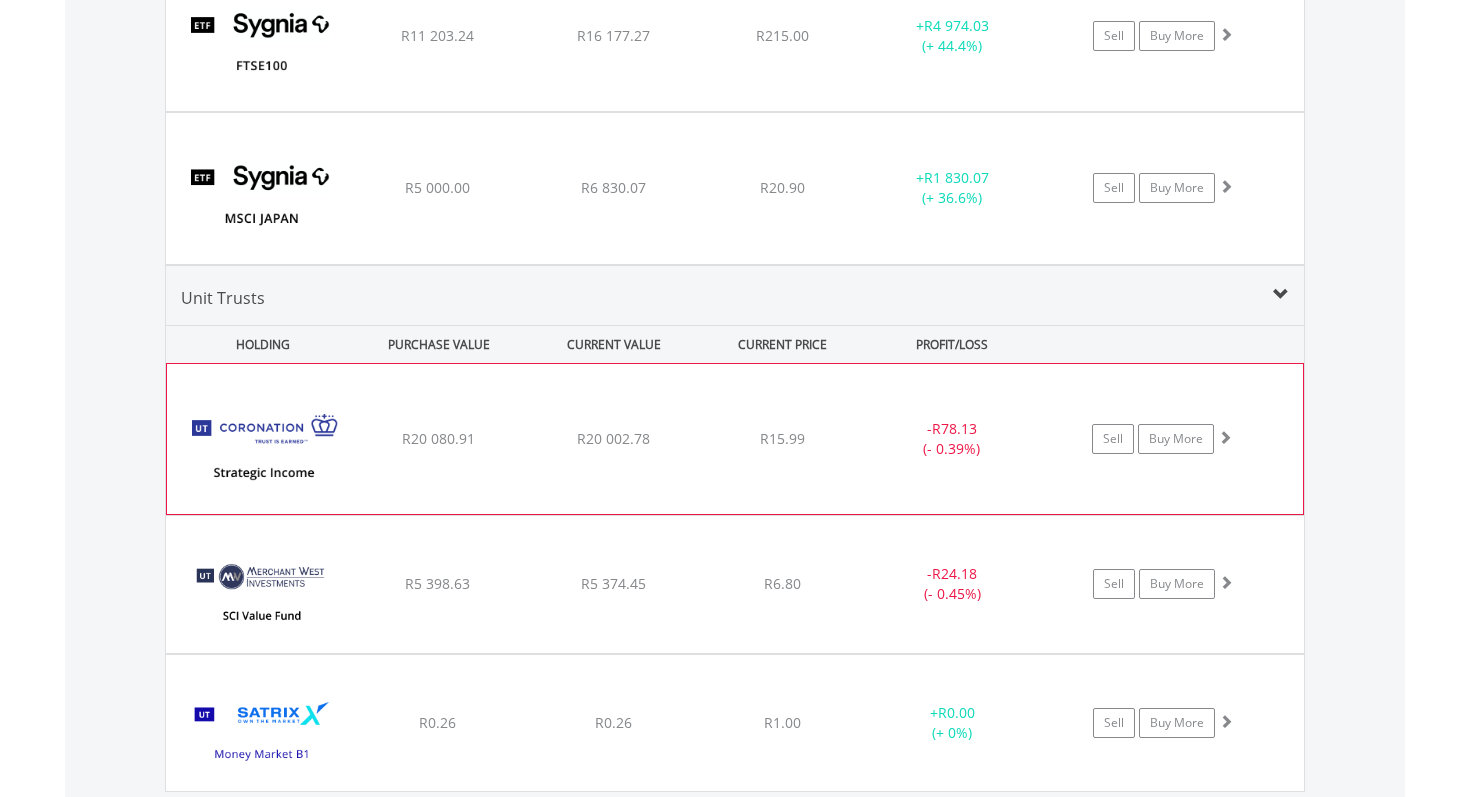 click on "R20 080.91" at bounding box center (438, 439) 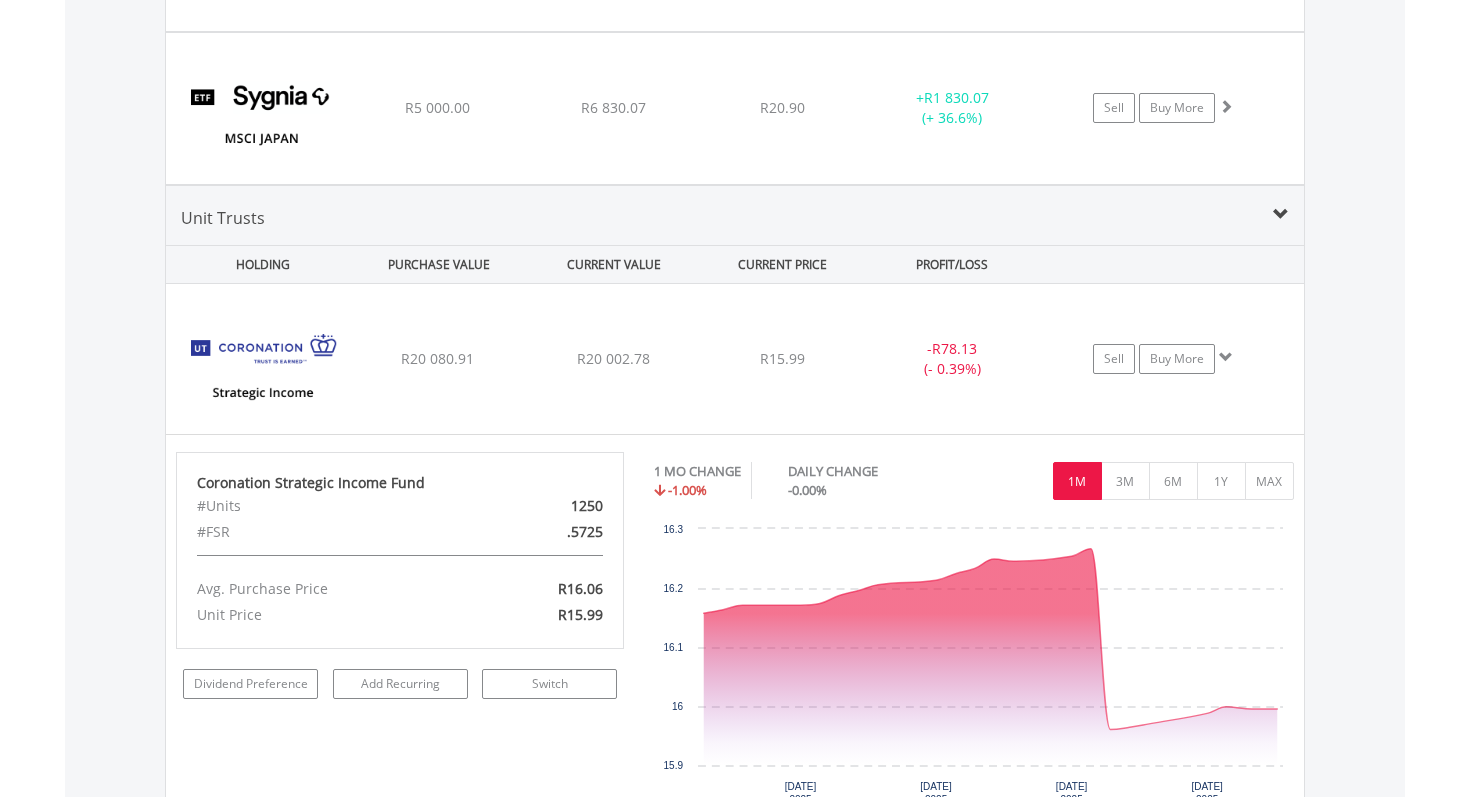scroll, scrollTop: 2958, scrollLeft: 0, axis: vertical 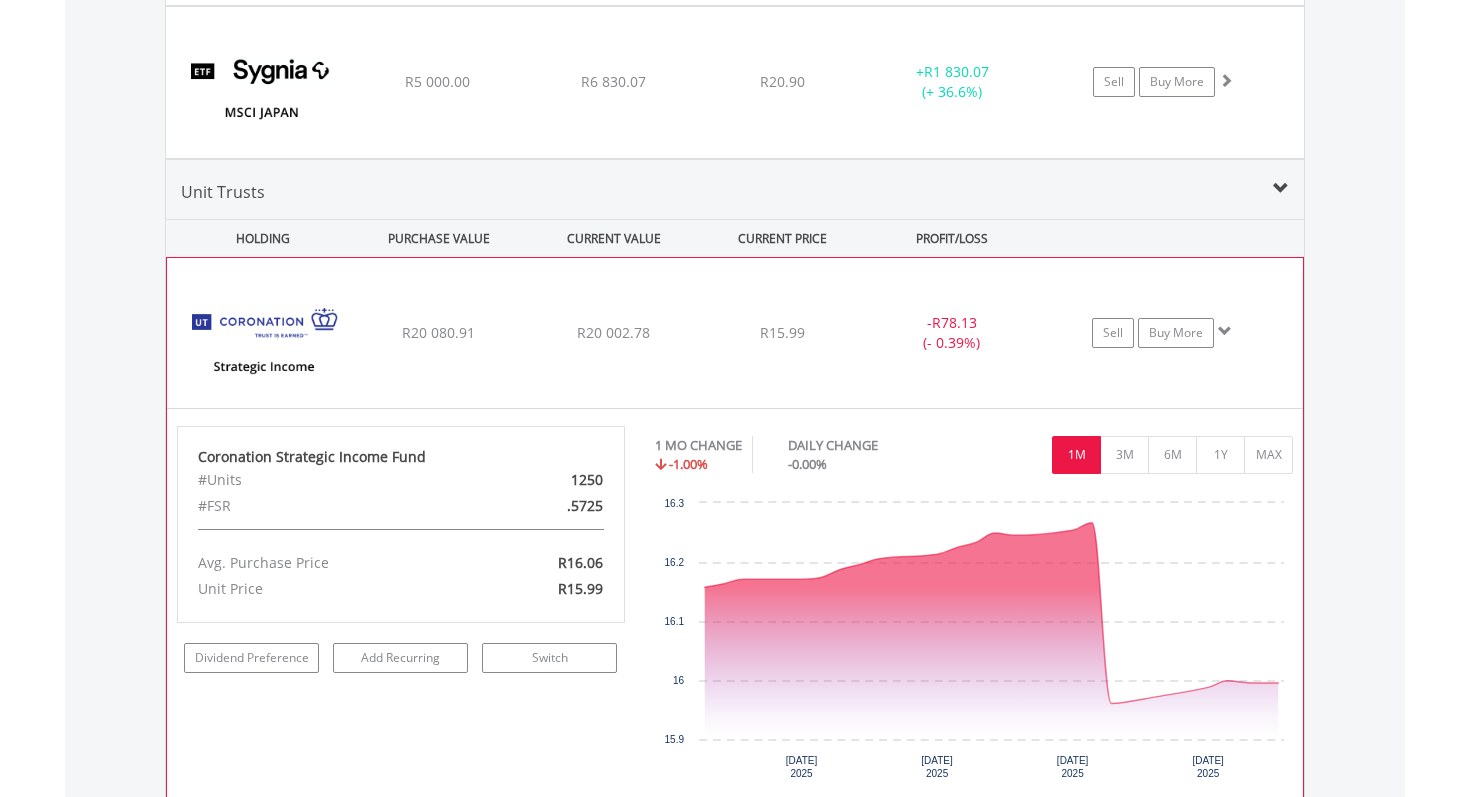click on "R20 080.91" at bounding box center (438, 333) 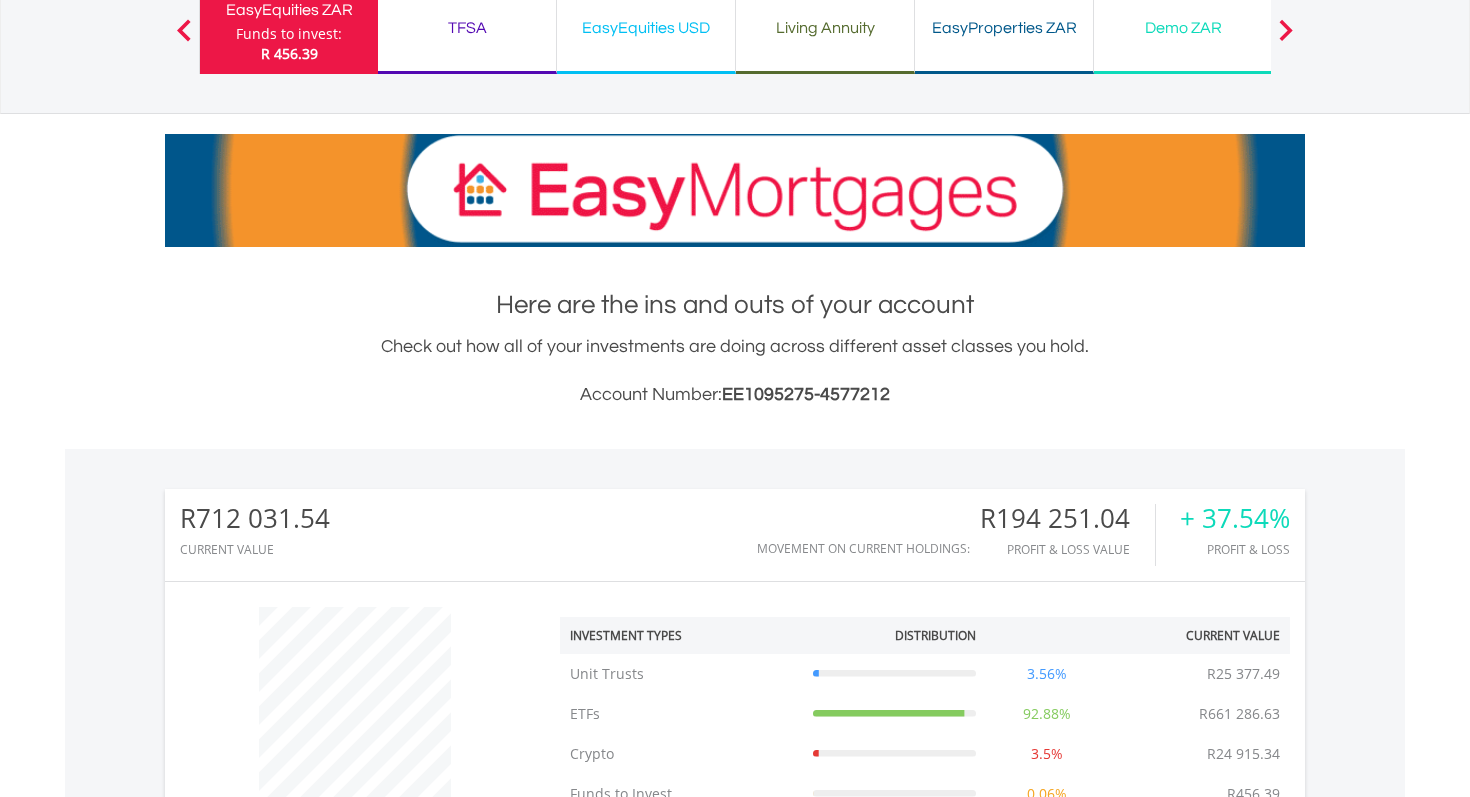 scroll, scrollTop: 0, scrollLeft: 0, axis: both 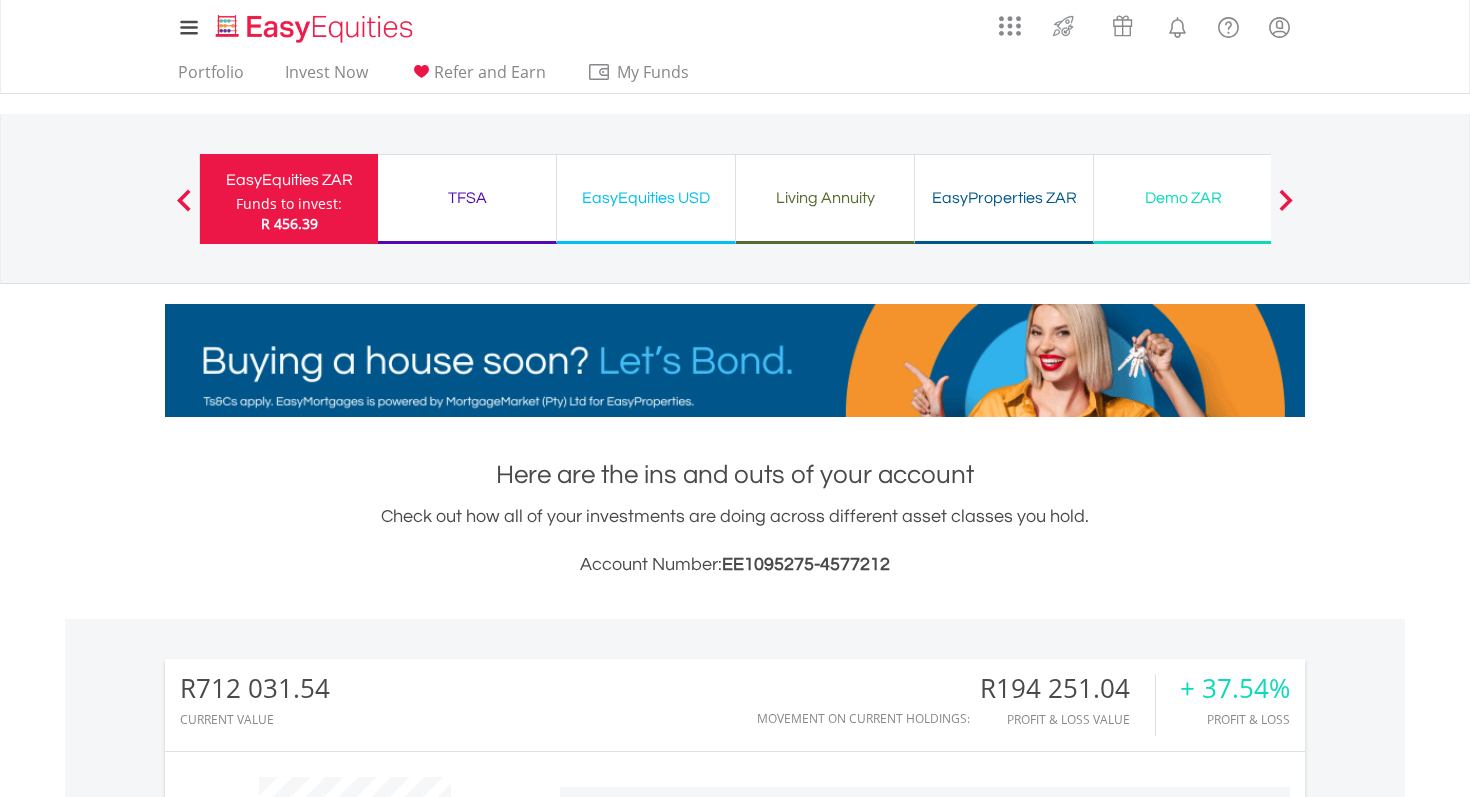 click on "TFSA" at bounding box center [467, 198] 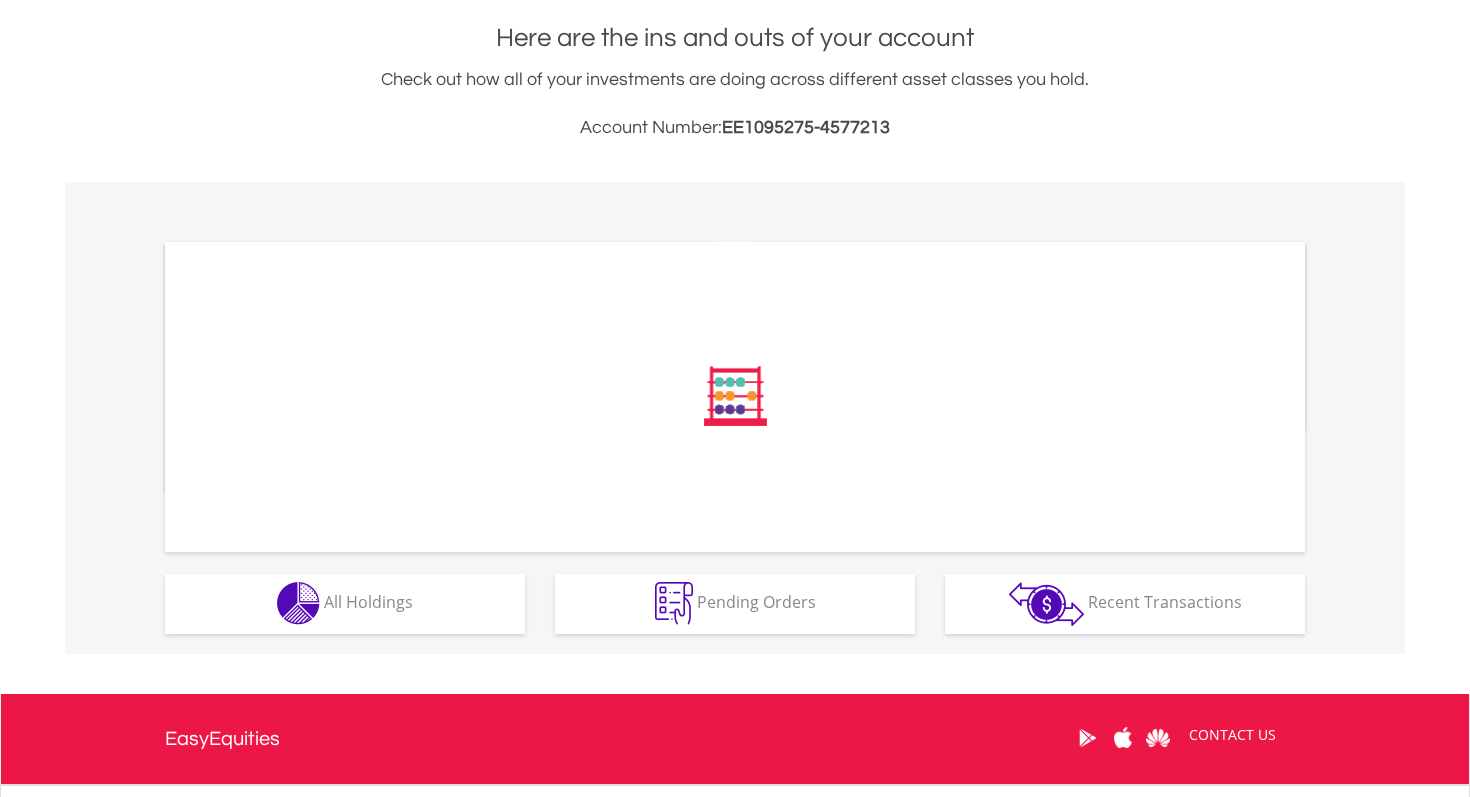 scroll, scrollTop: 487, scrollLeft: 0, axis: vertical 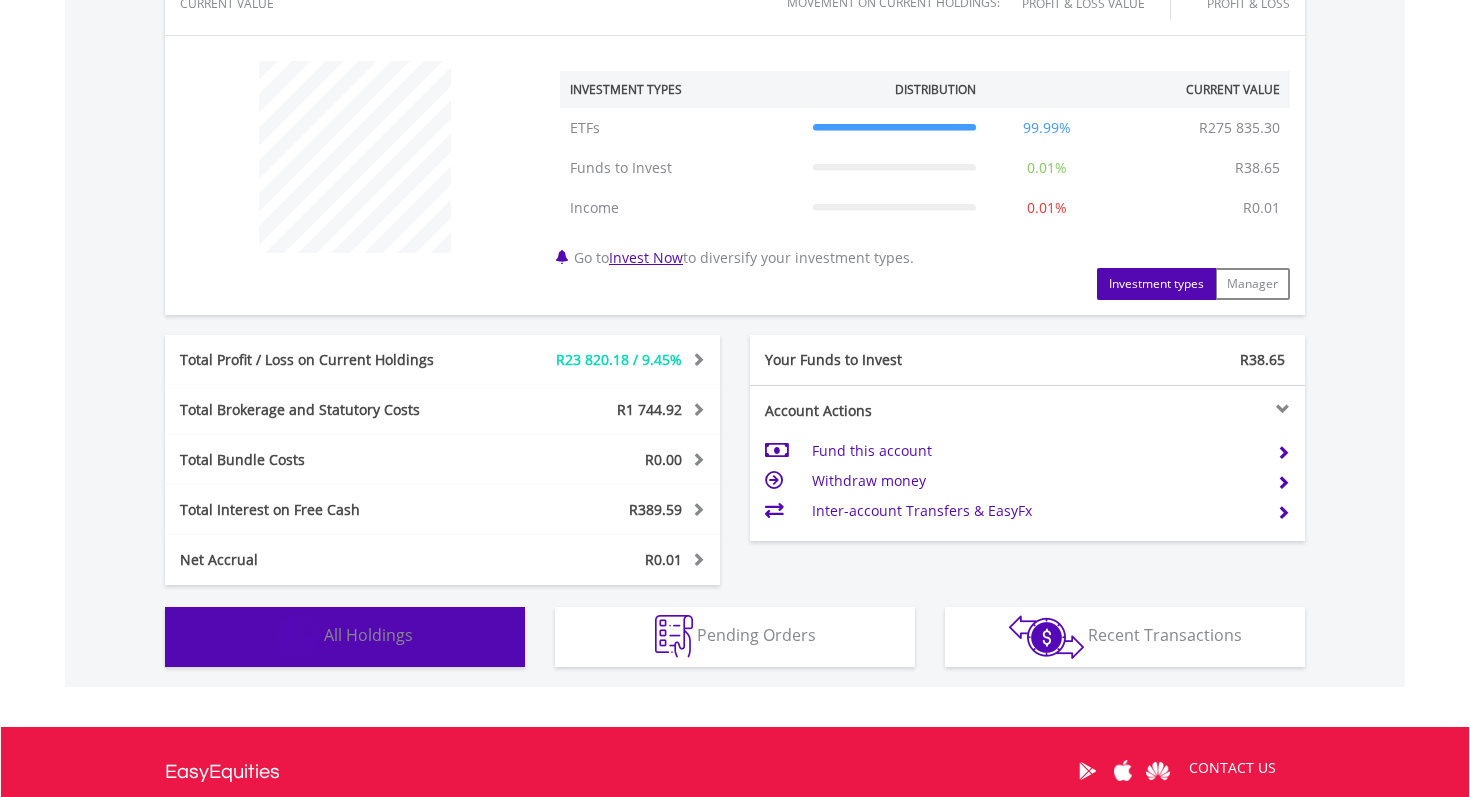 click on "All Holdings" at bounding box center [368, 635] 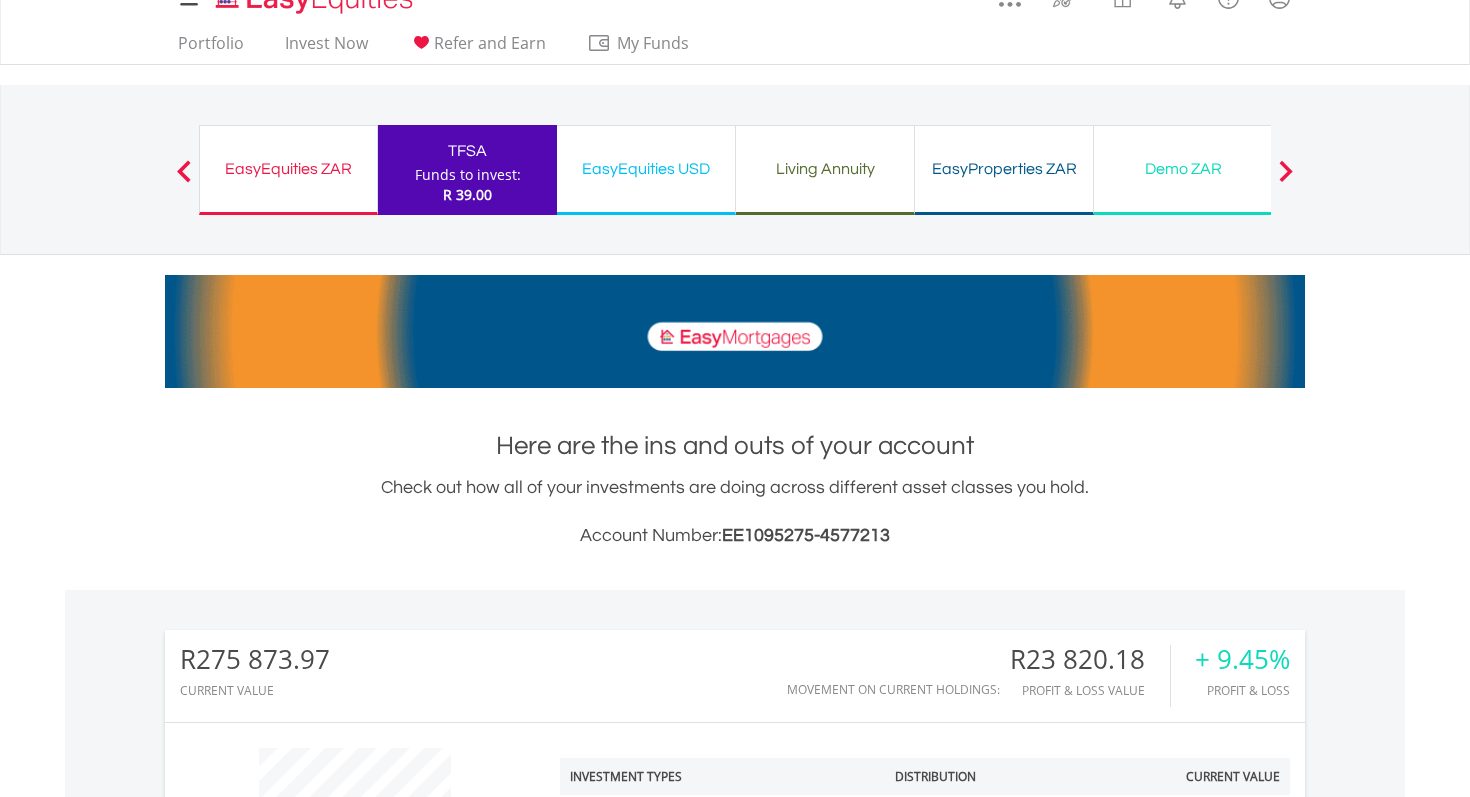 scroll, scrollTop: 0, scrollLeft: 0, axis: both 